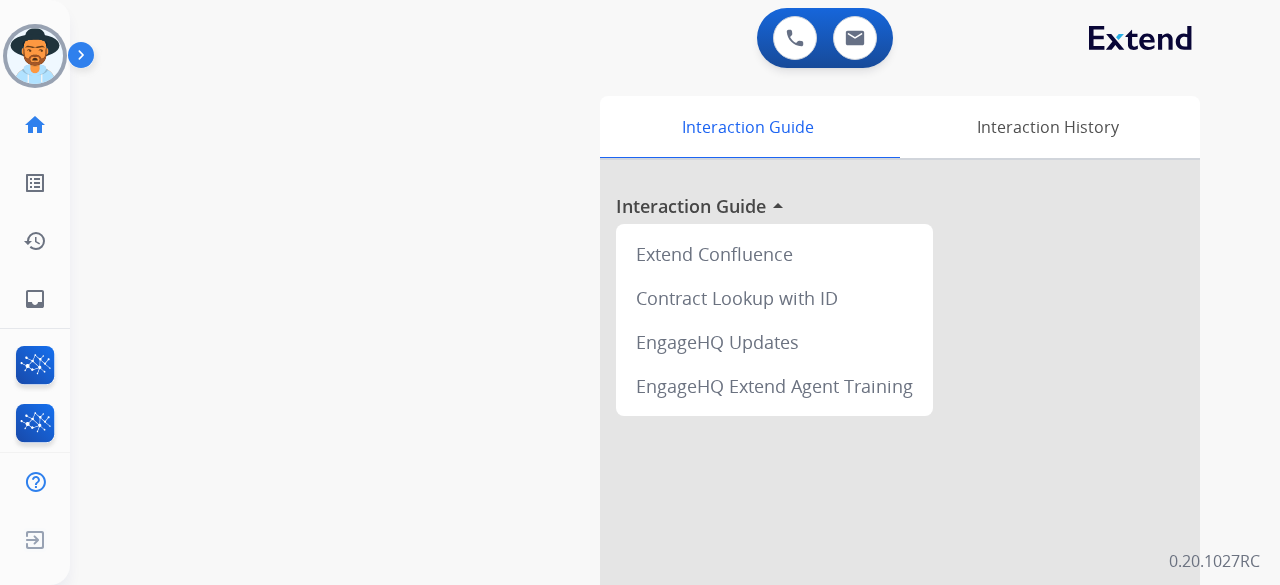 scroll, scrollTop: 0, scrollLeft: 0, axis: both 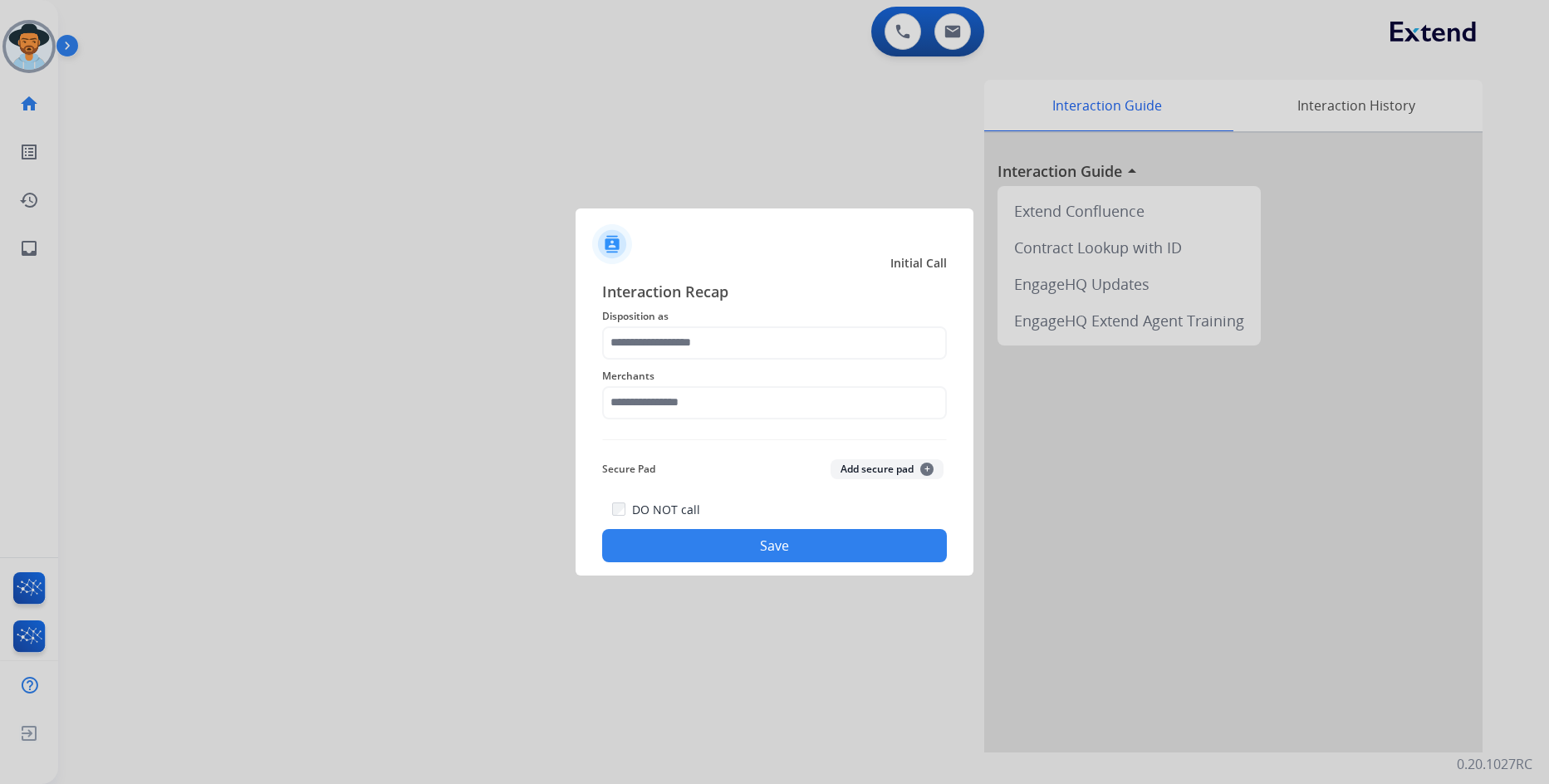 click at bounding box center [774, 392] 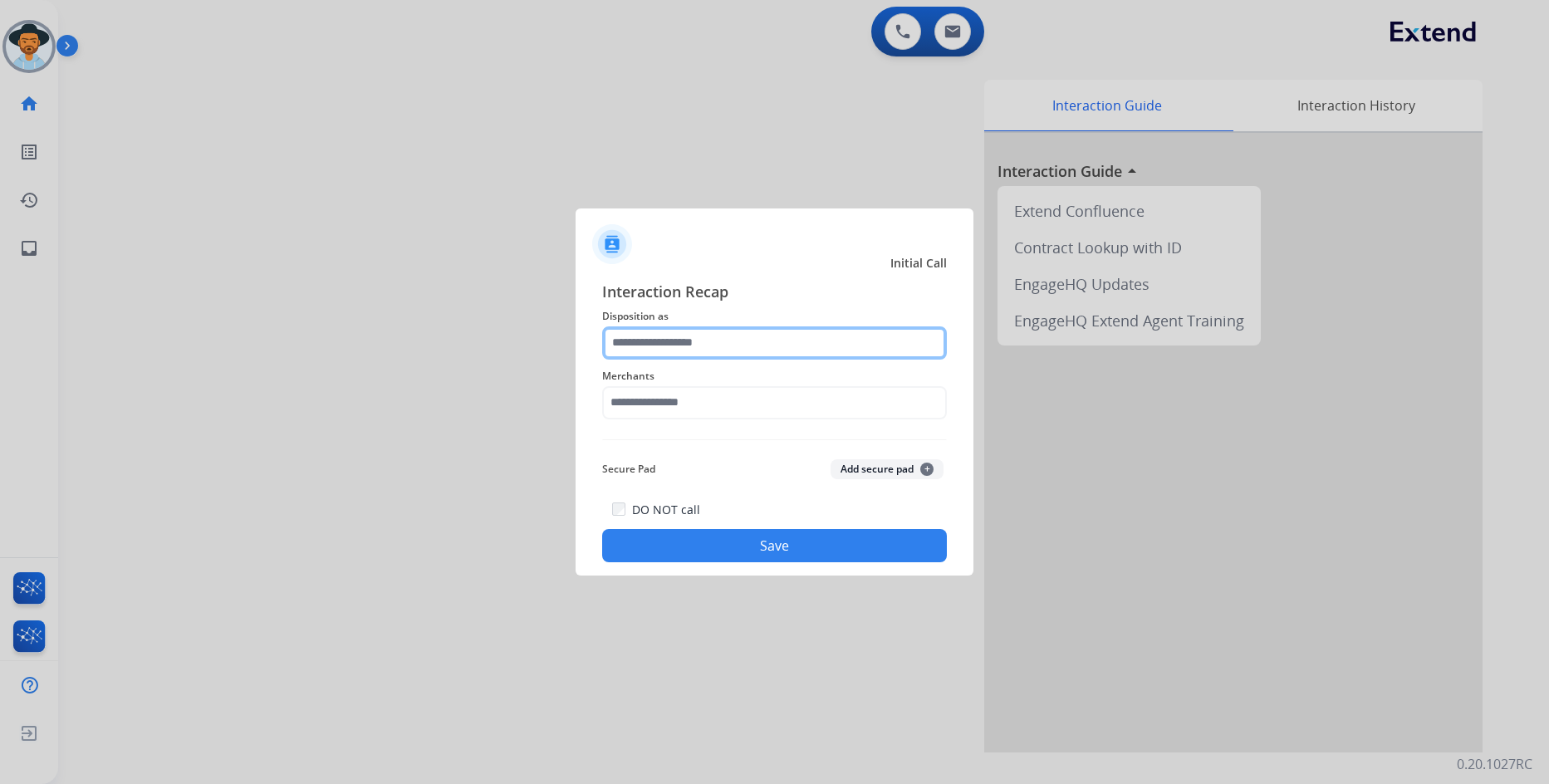 click 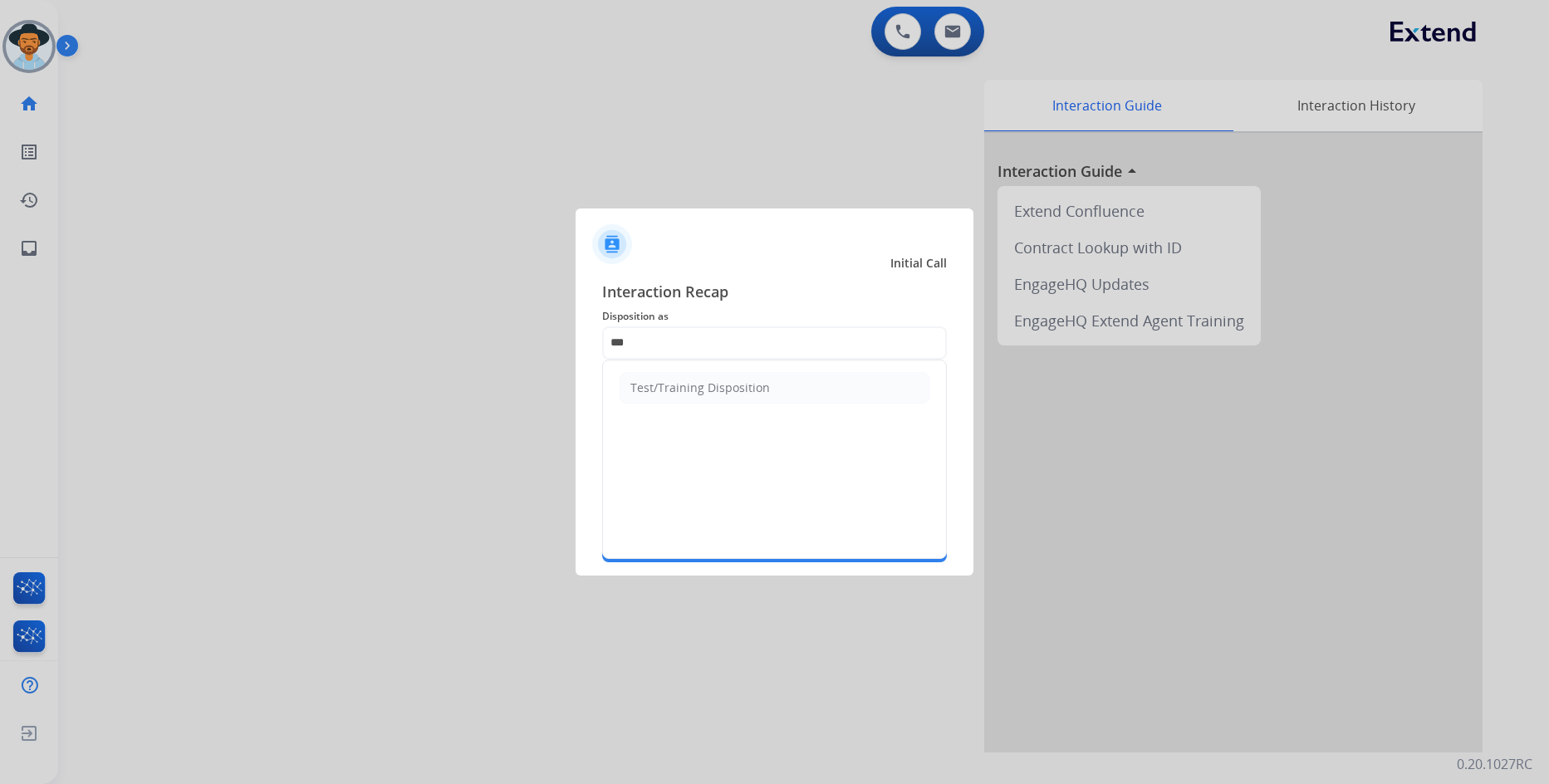 click on "Test/Training Disposition" 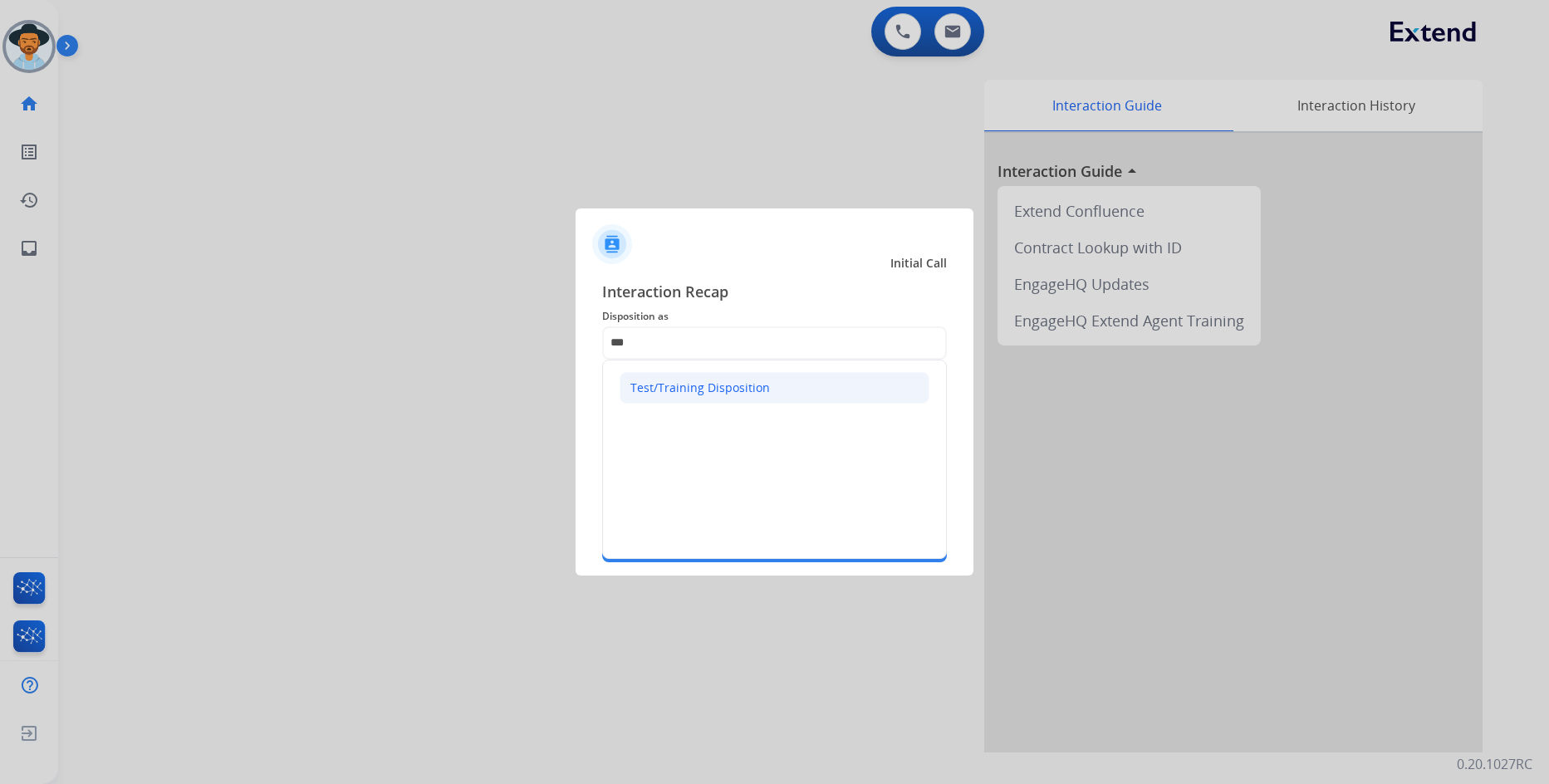 click on "Test/Training Disposition" 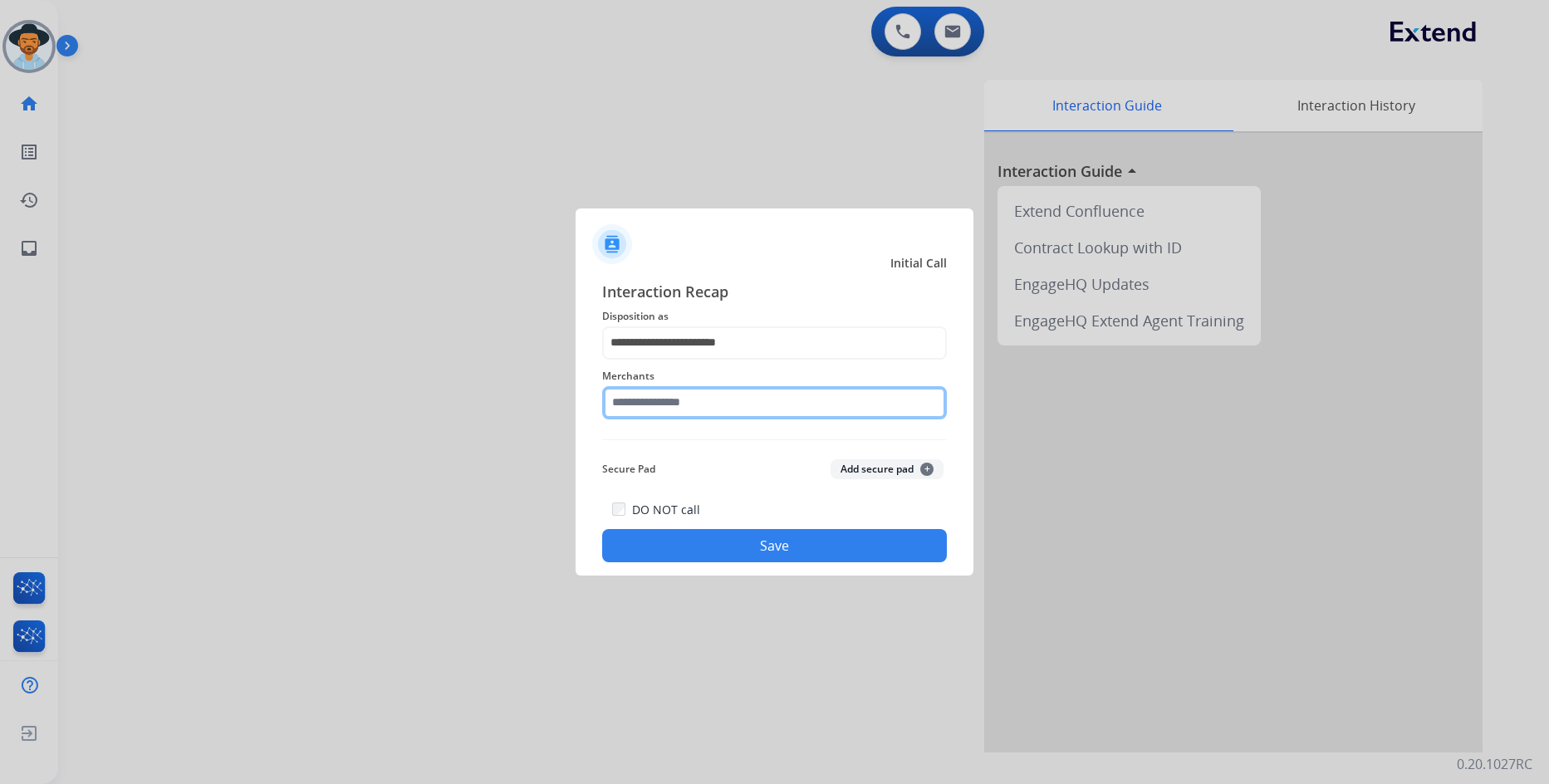 click 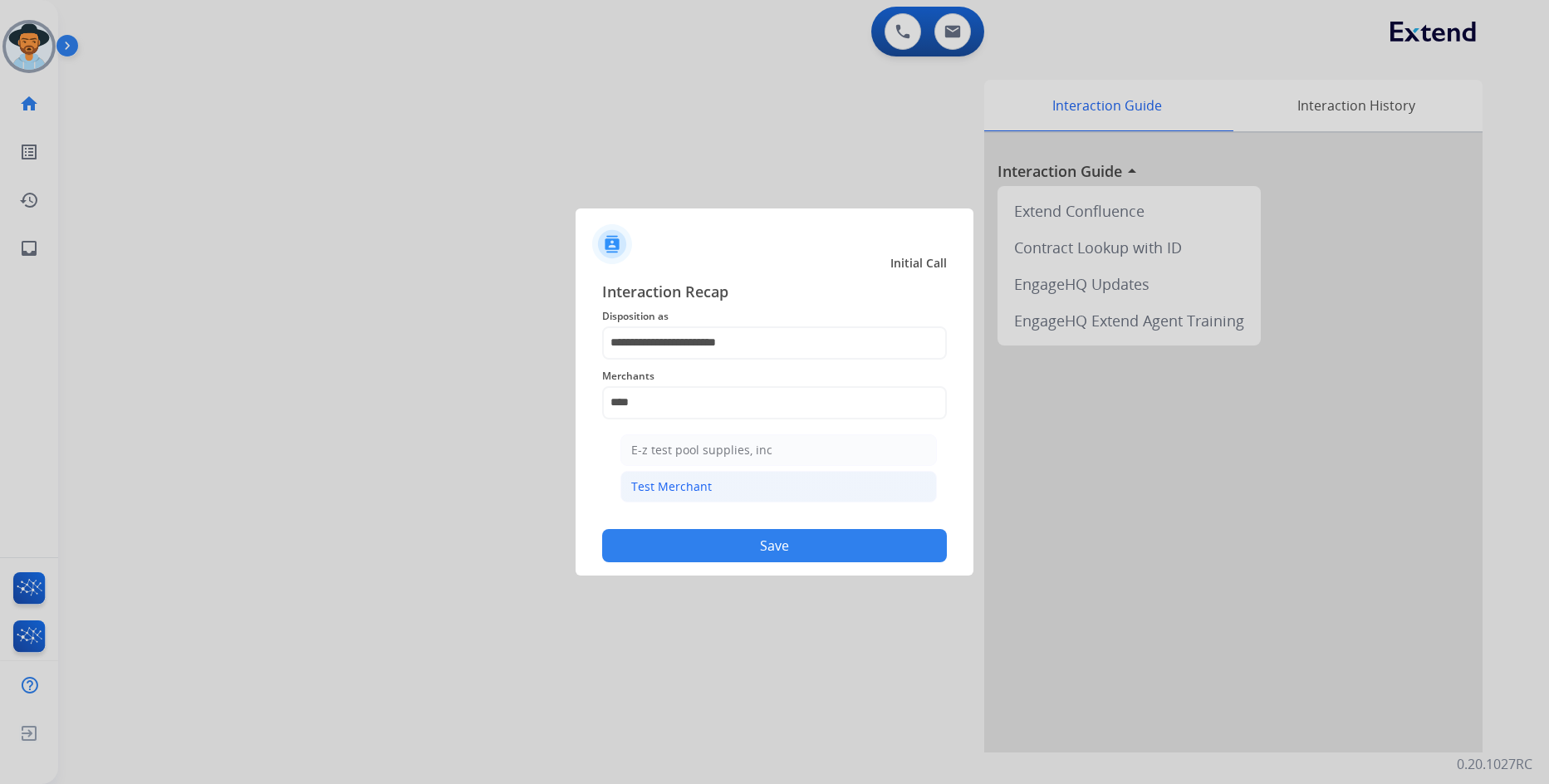 click on "Test Merchant" 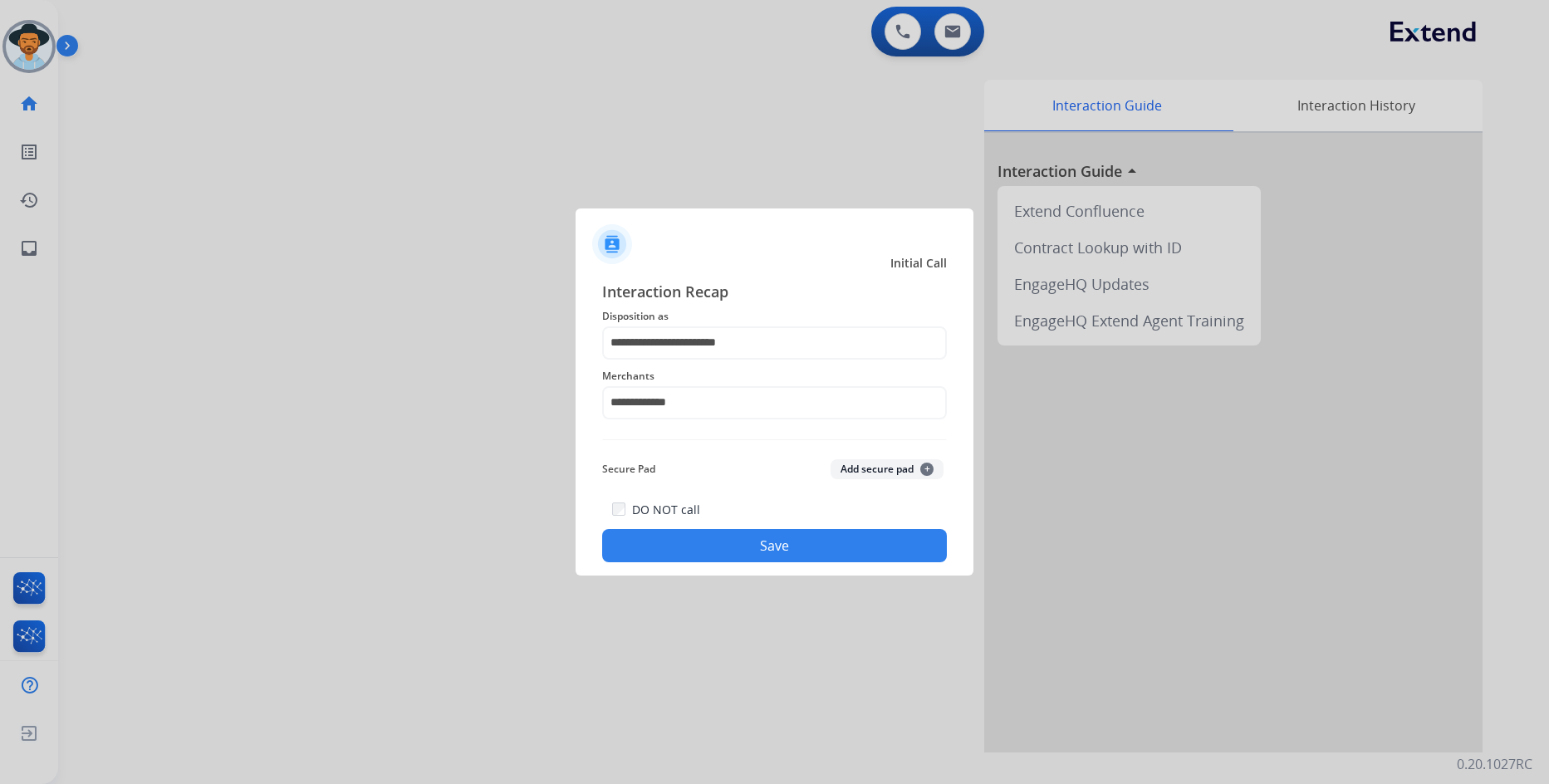 click on "Save" 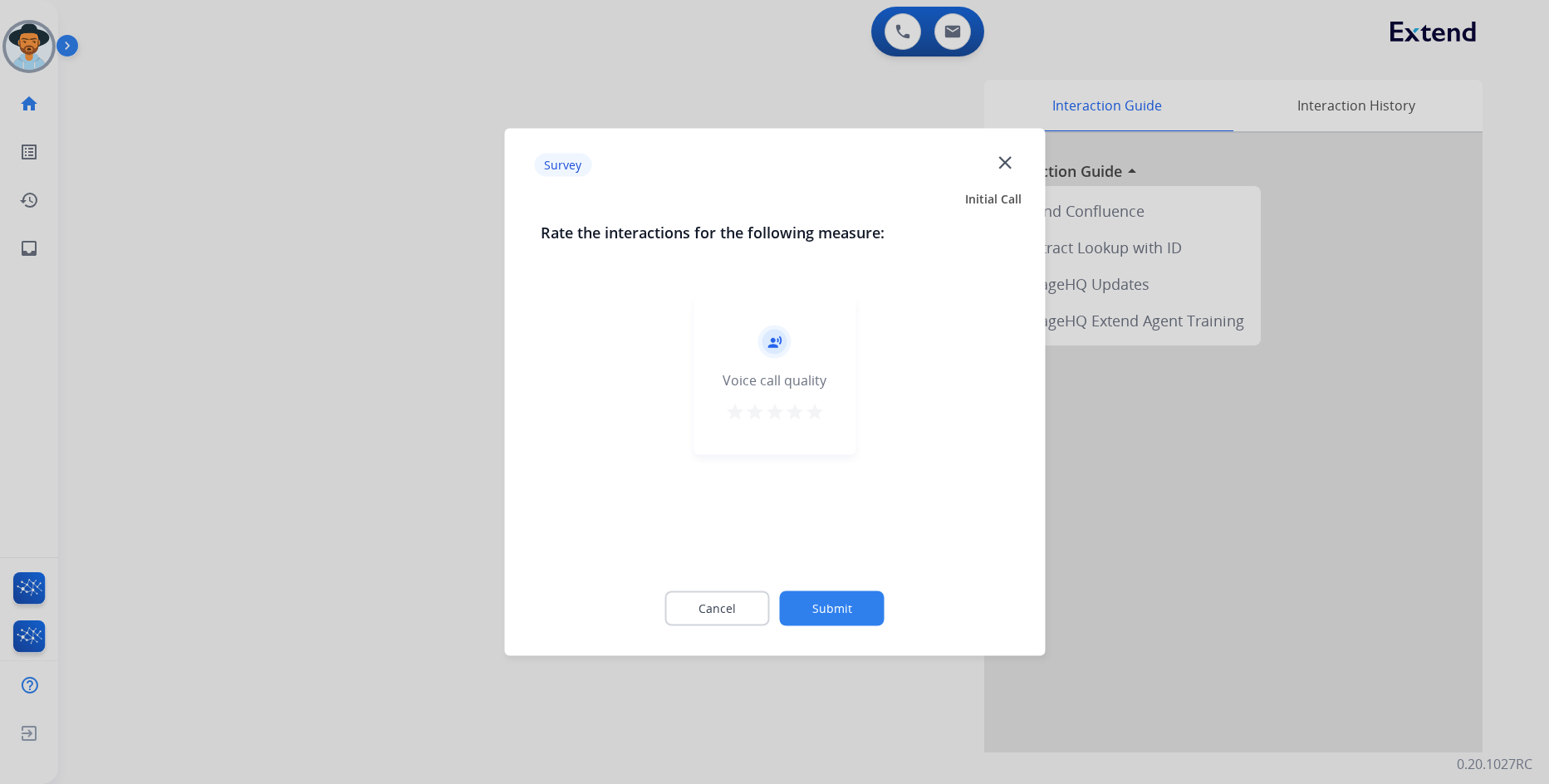 click on "star" at bounding box center (815, 412) 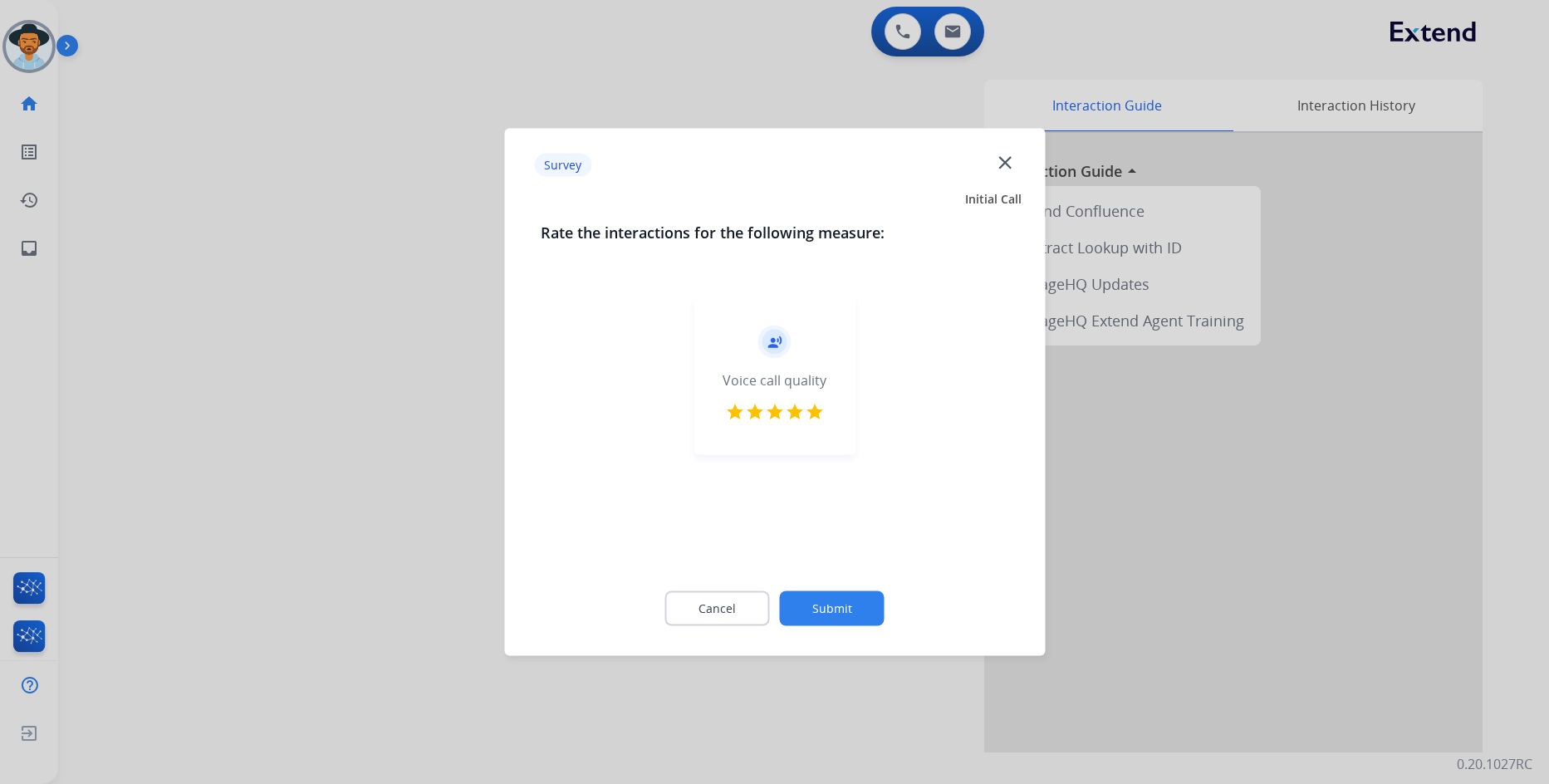 drag, startPoint x: 842, startPoint y: 605, endPoint x: 855, endPoint y: 584, distance: 24.69818 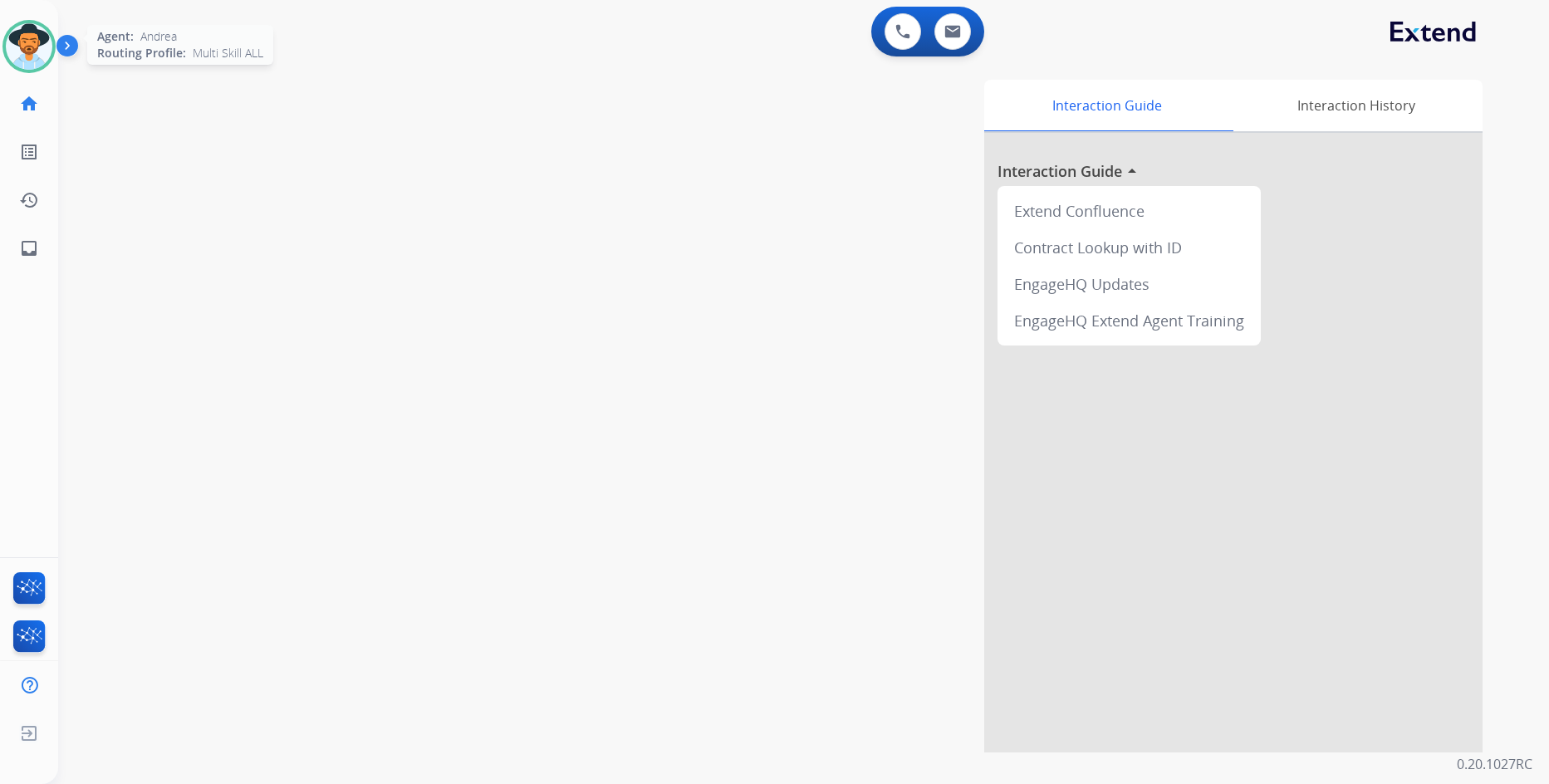 click at bounding box center (29, 47) 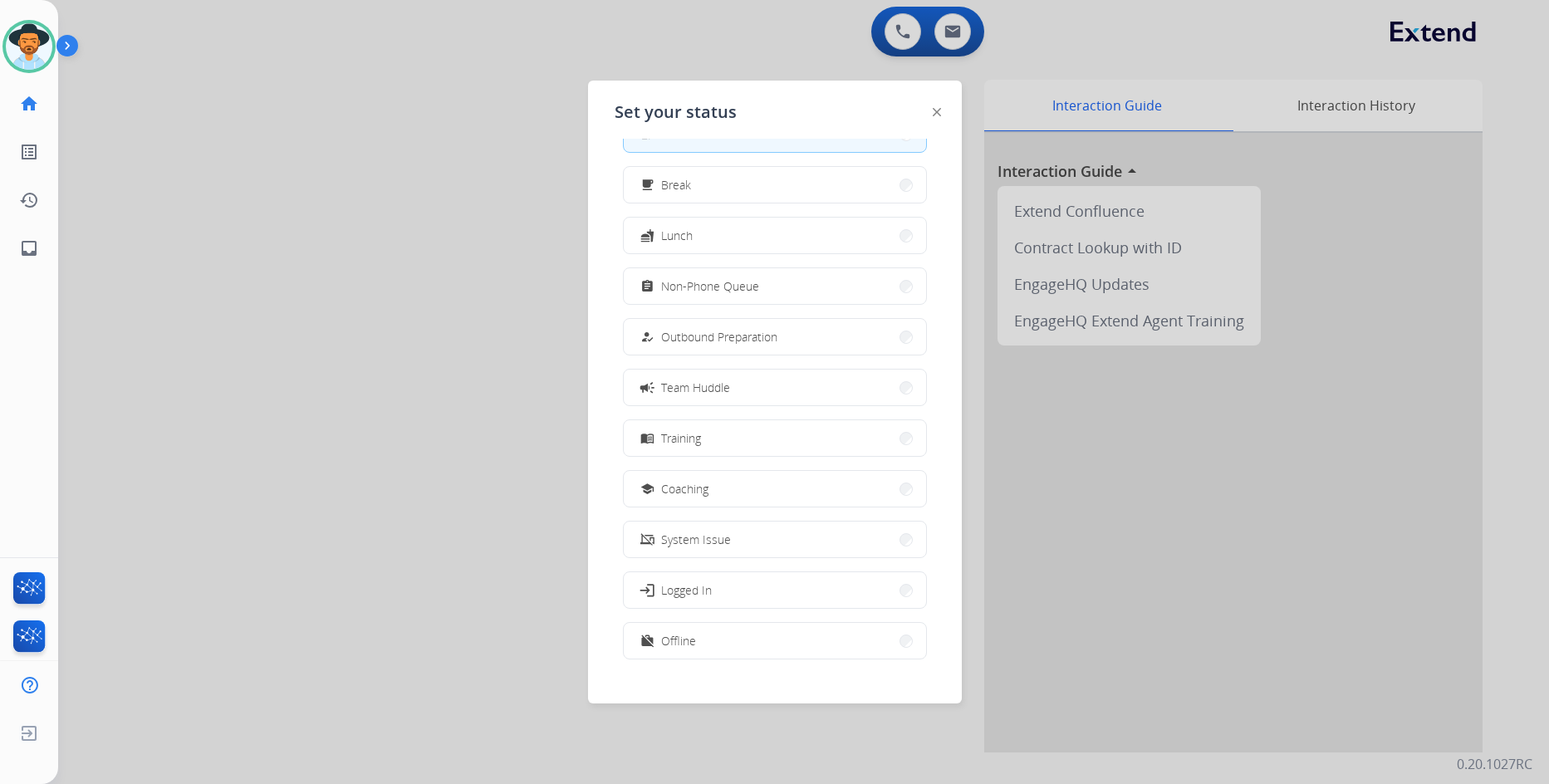 scroll, scrollTop: 56, scrollLeft: 0, axis: vertical 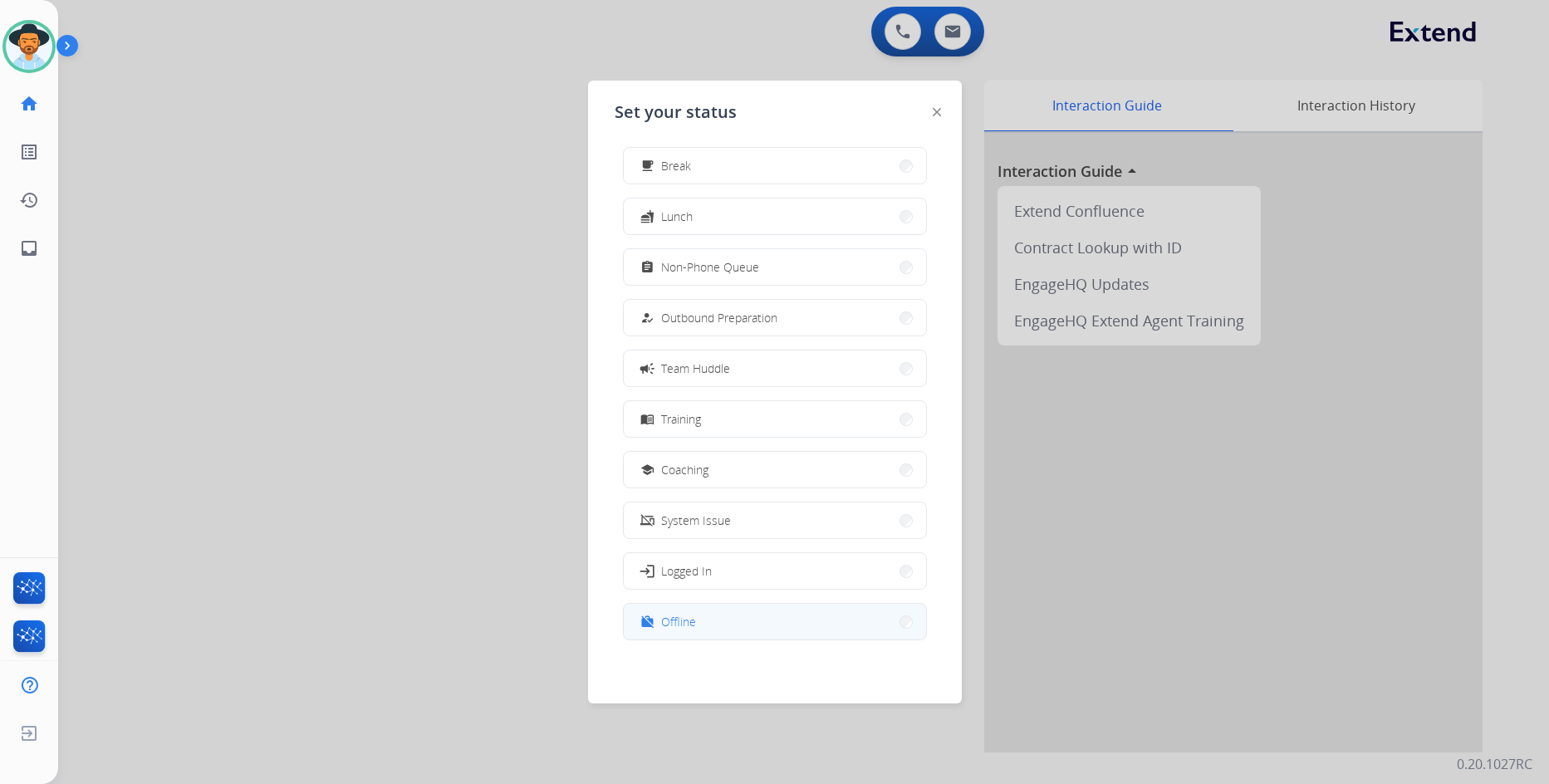 click on "work_off Offline" at bounding box center (775, 621) 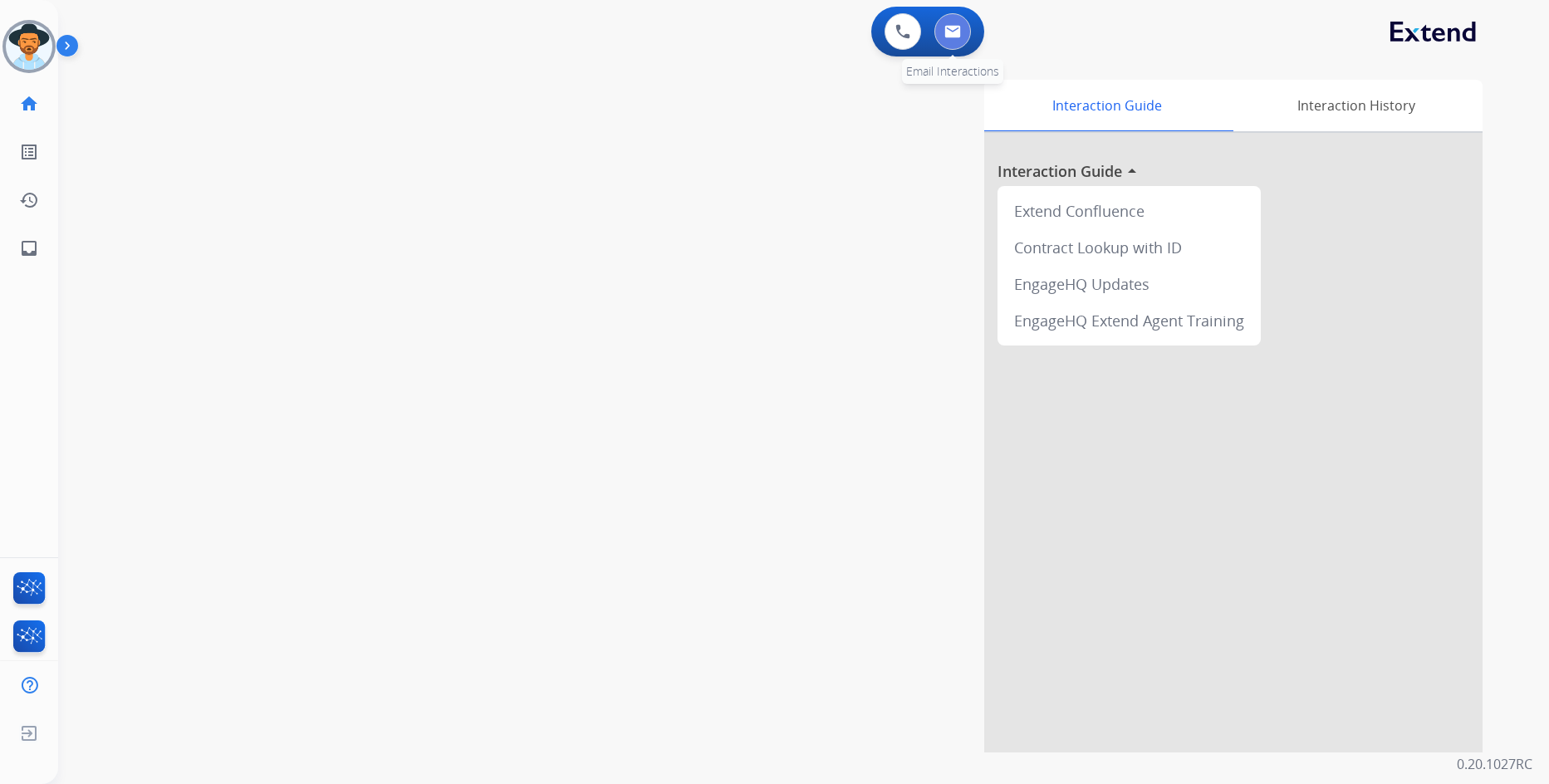 click at bounding box center (953, 32) 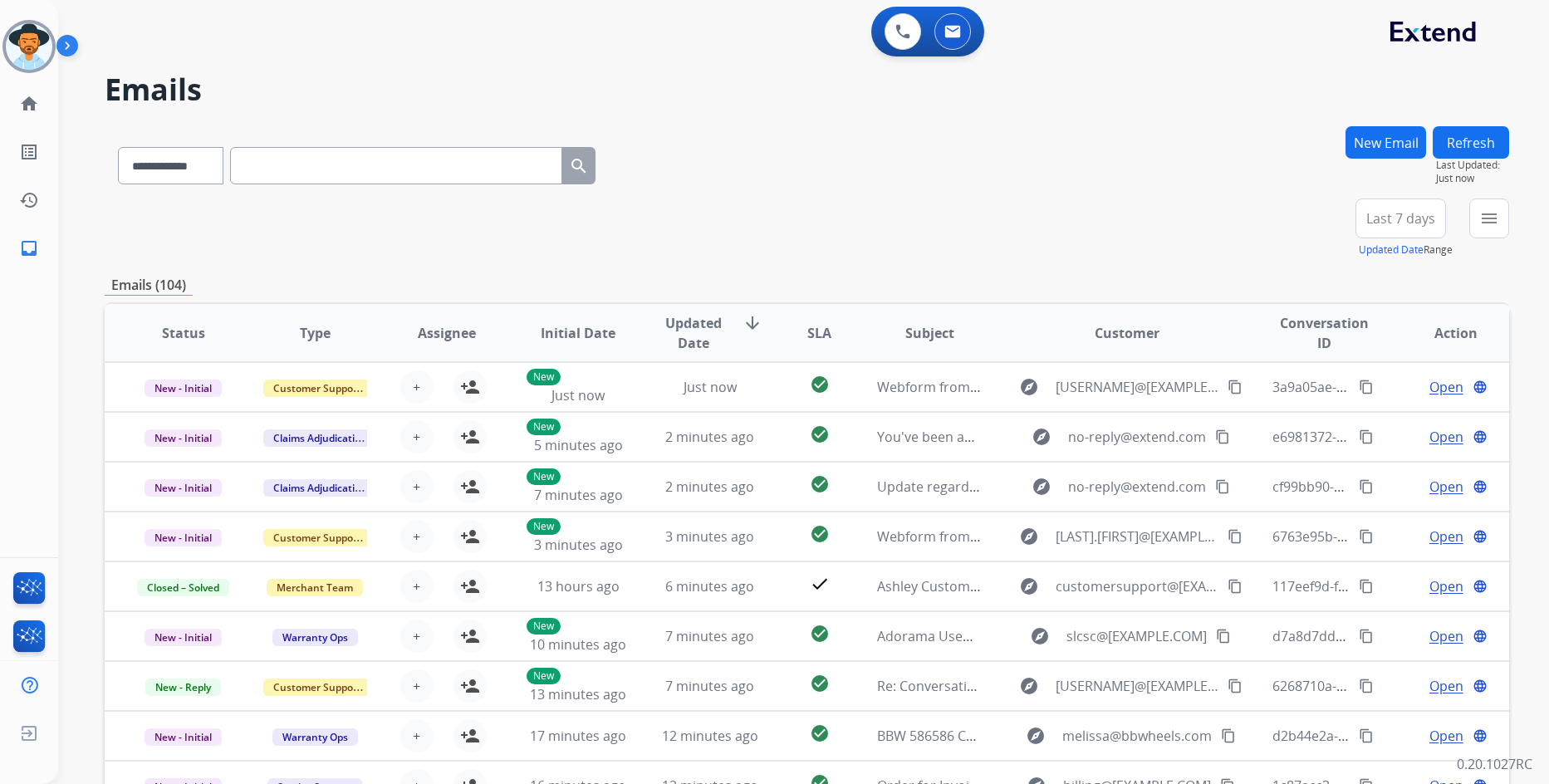 drag, startPoint x: 446, startPoint y: 146, endPoint x: 790, endPoint y: 165, distance: 344.5243 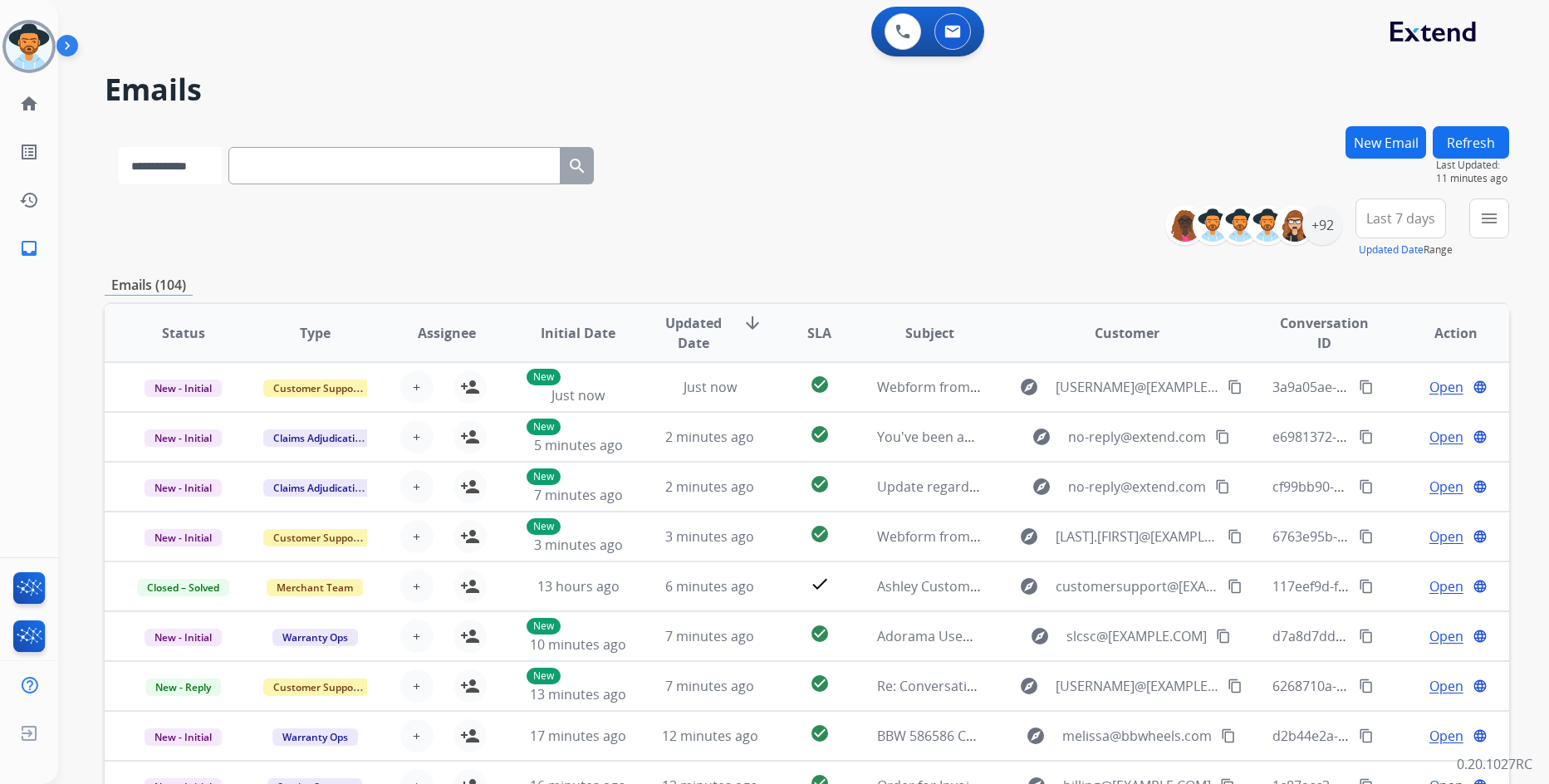 click on "**********" at bounding box center [169, 165] 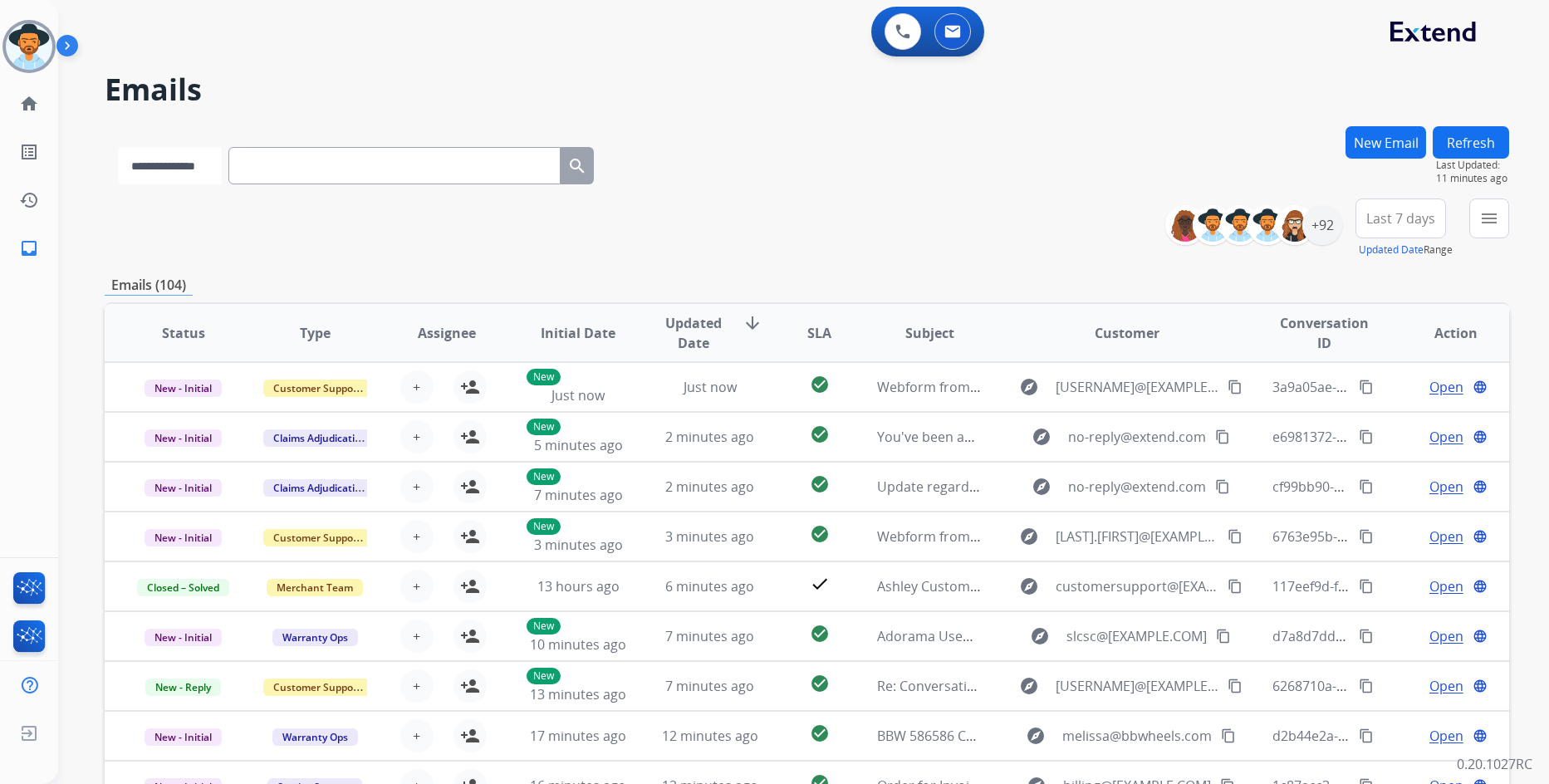 click on "**********" at bounding box center [169, 165] 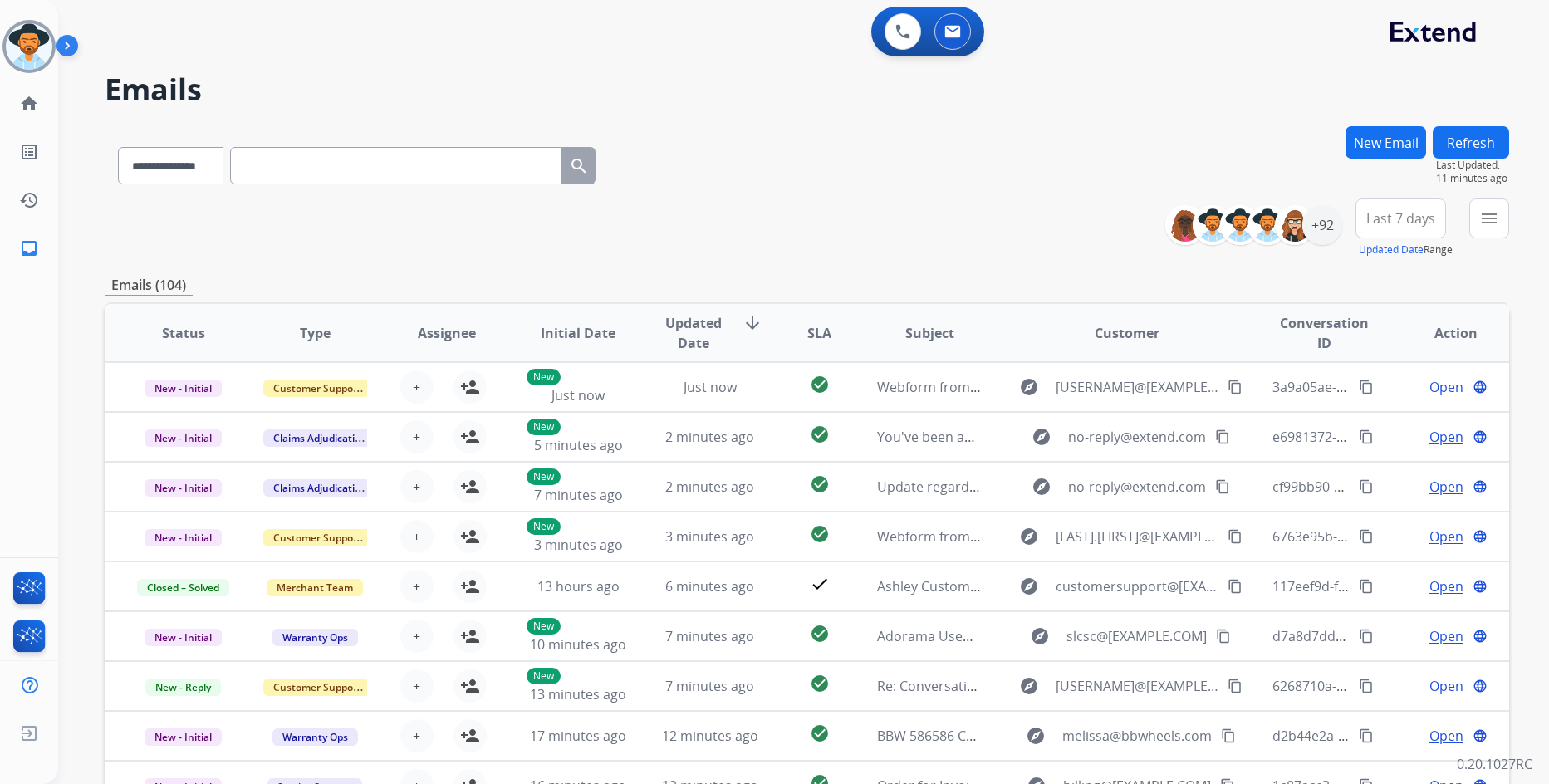 click at bounding box center [396, 165] 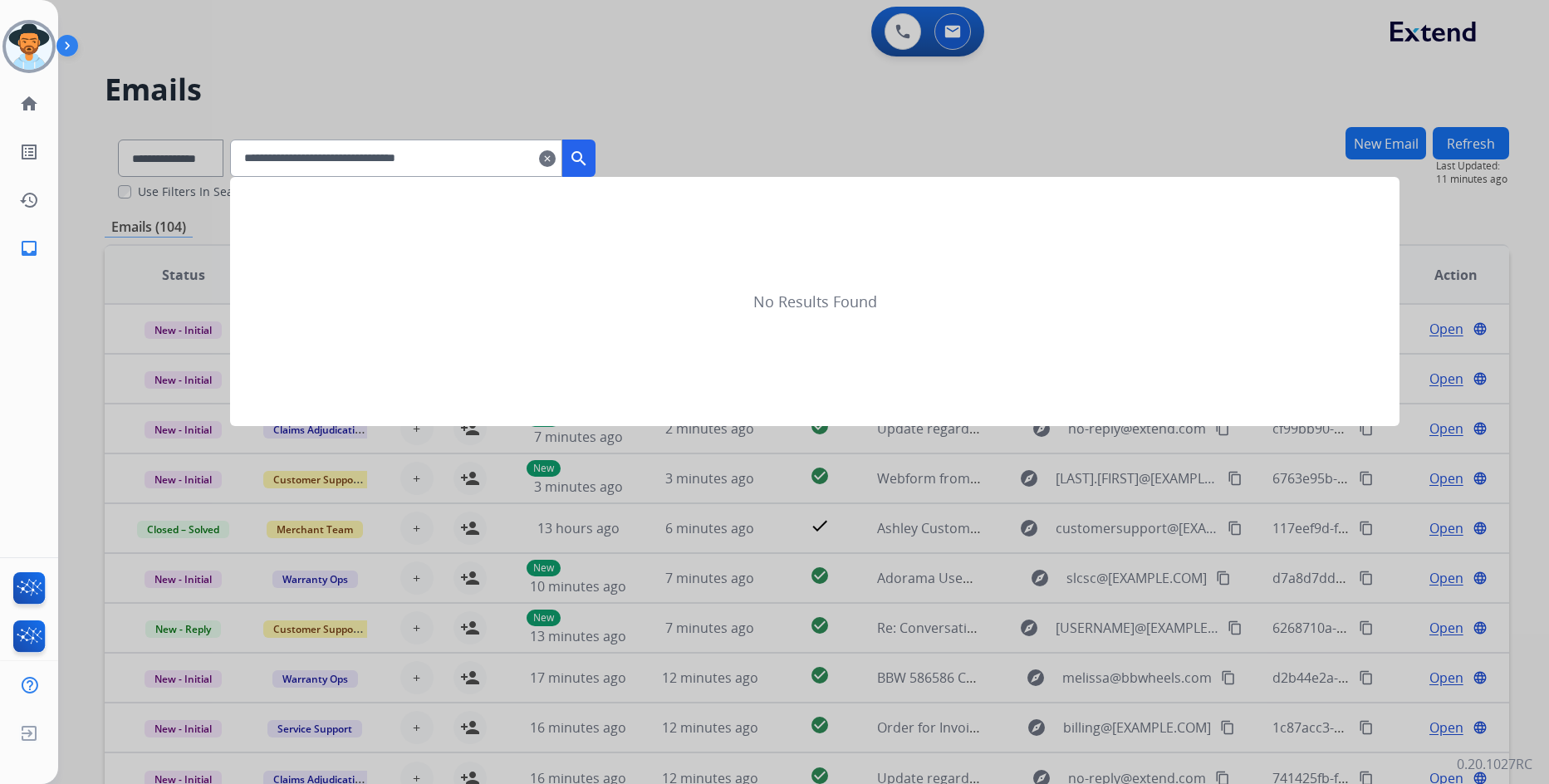 type on "**********" 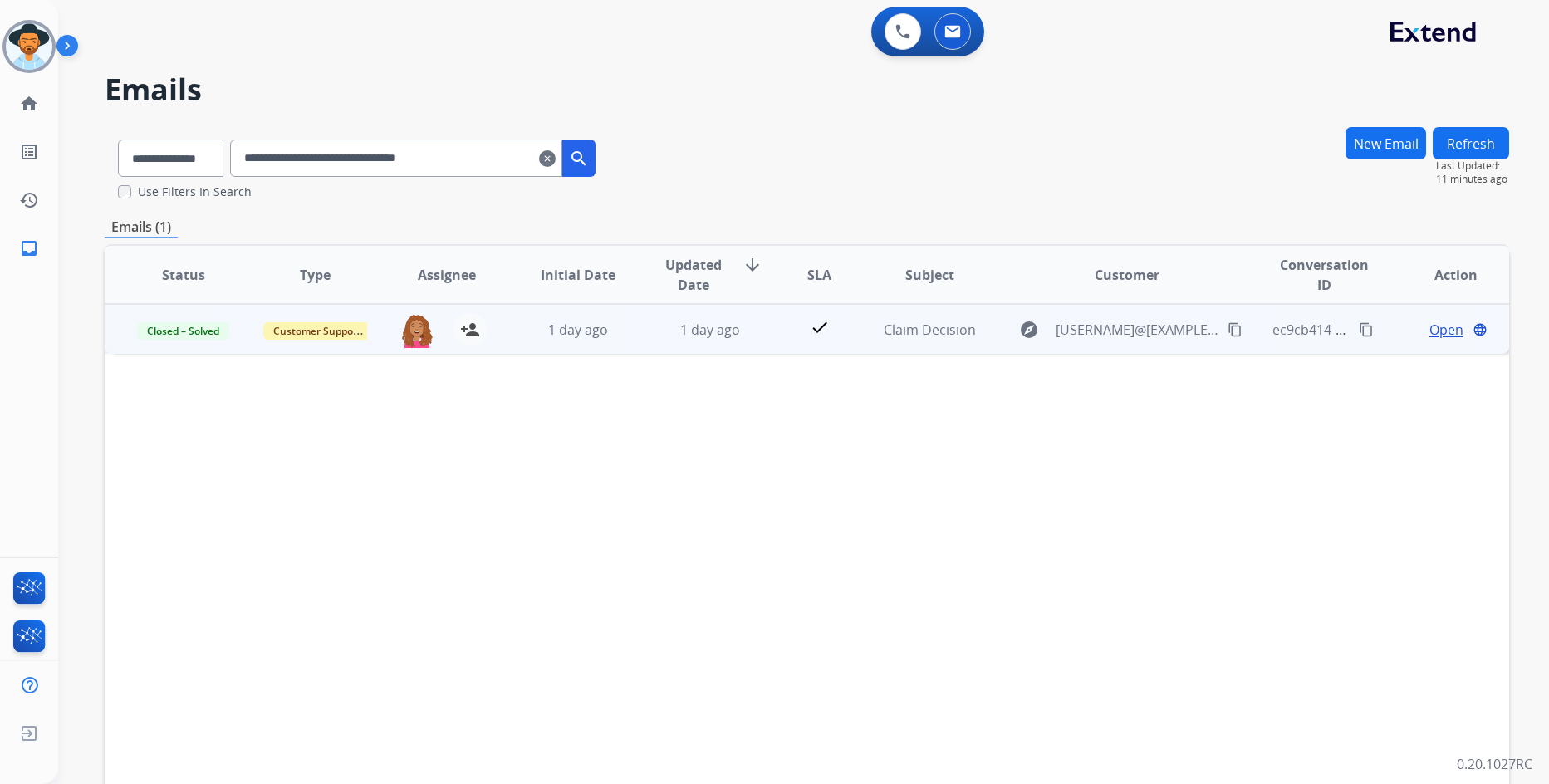 click on "Open" at bounding box center [1446, 330] 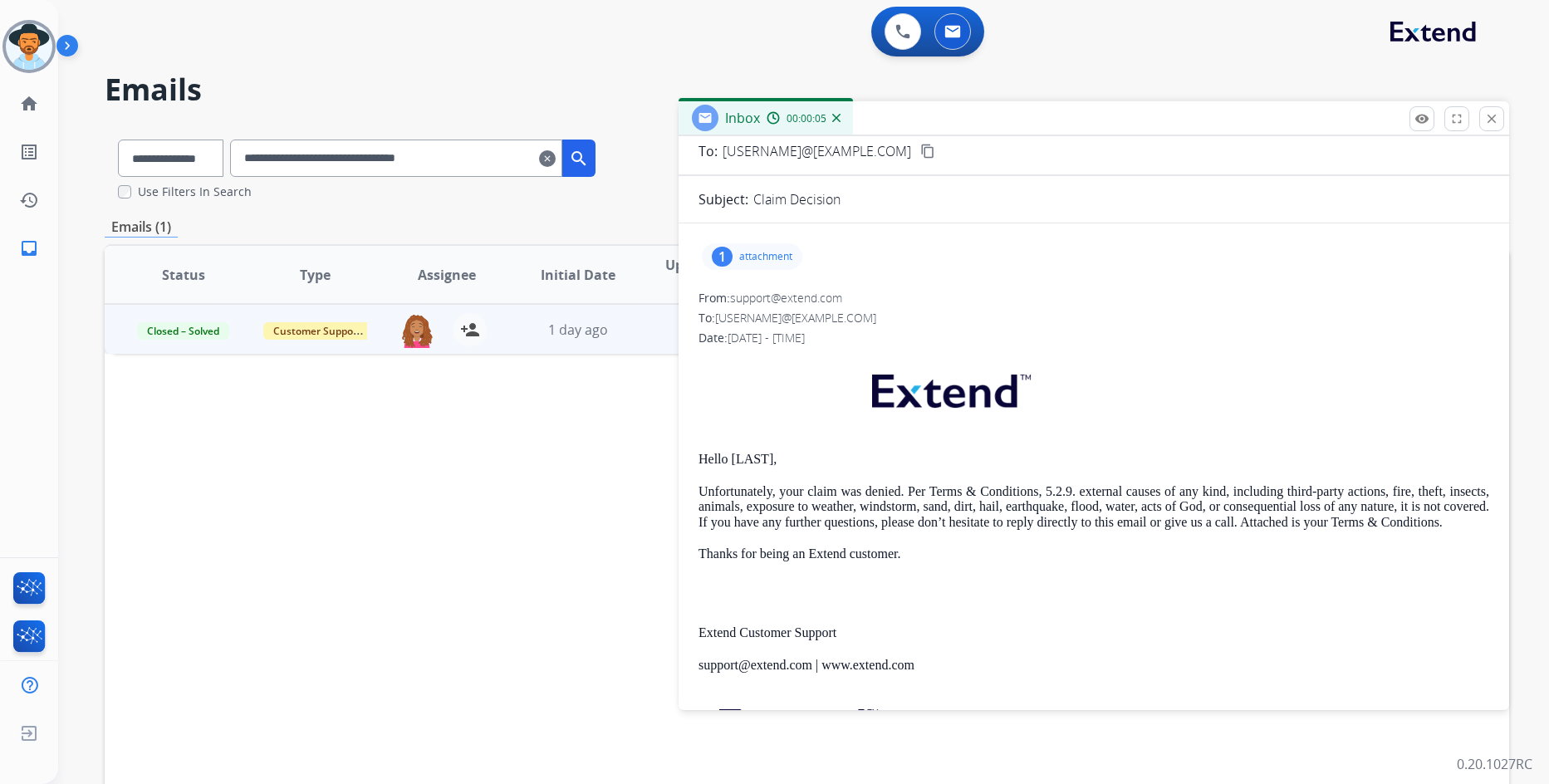 scroll, scrollTop: 0, scrollLeft: 0, axis: both 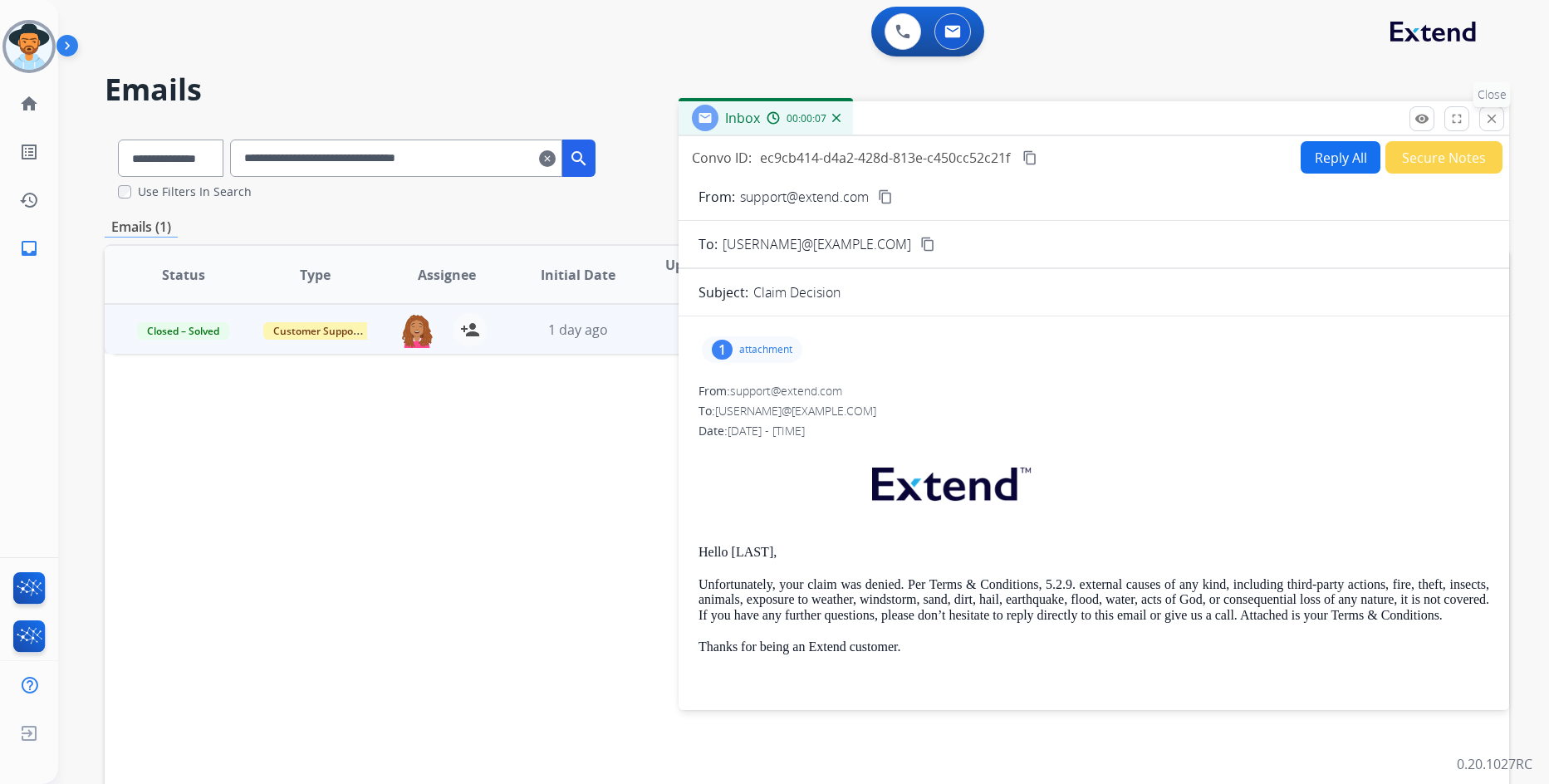 click on "close" at bounding box center (1492, 119) 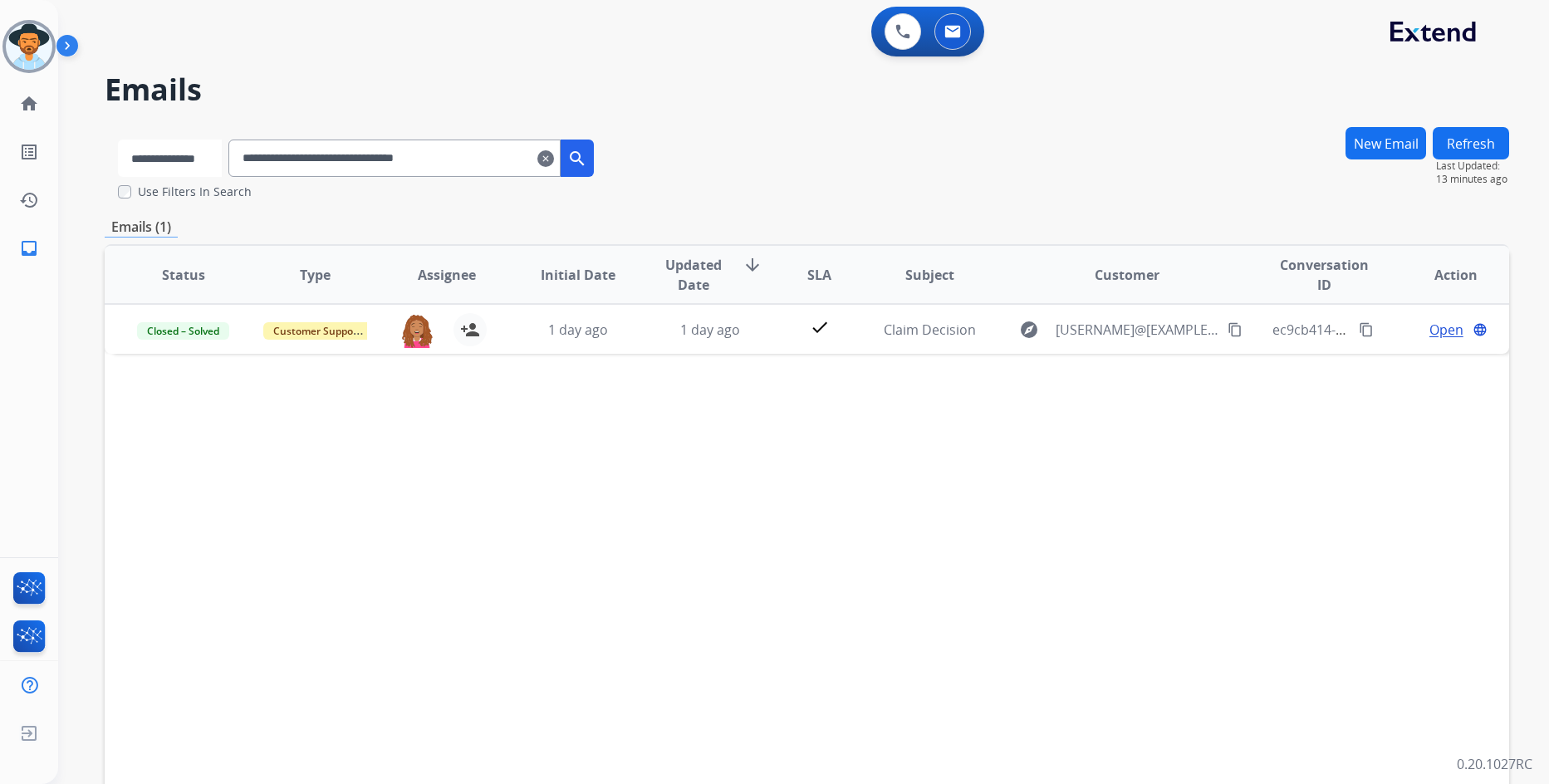 click on "**********" at bounding box center [169, 158] 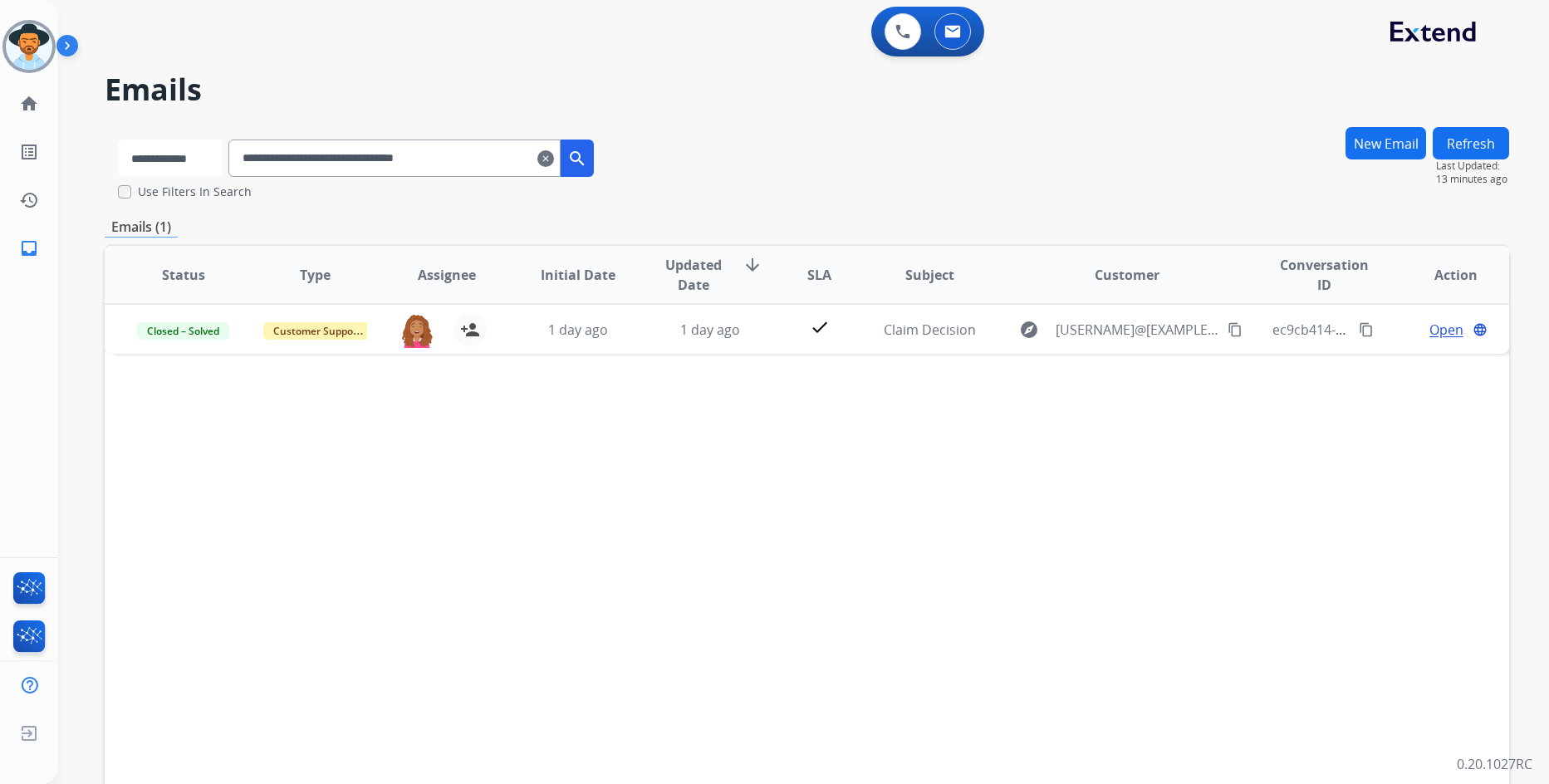 click on "**********" at bounding box center [169, 158] 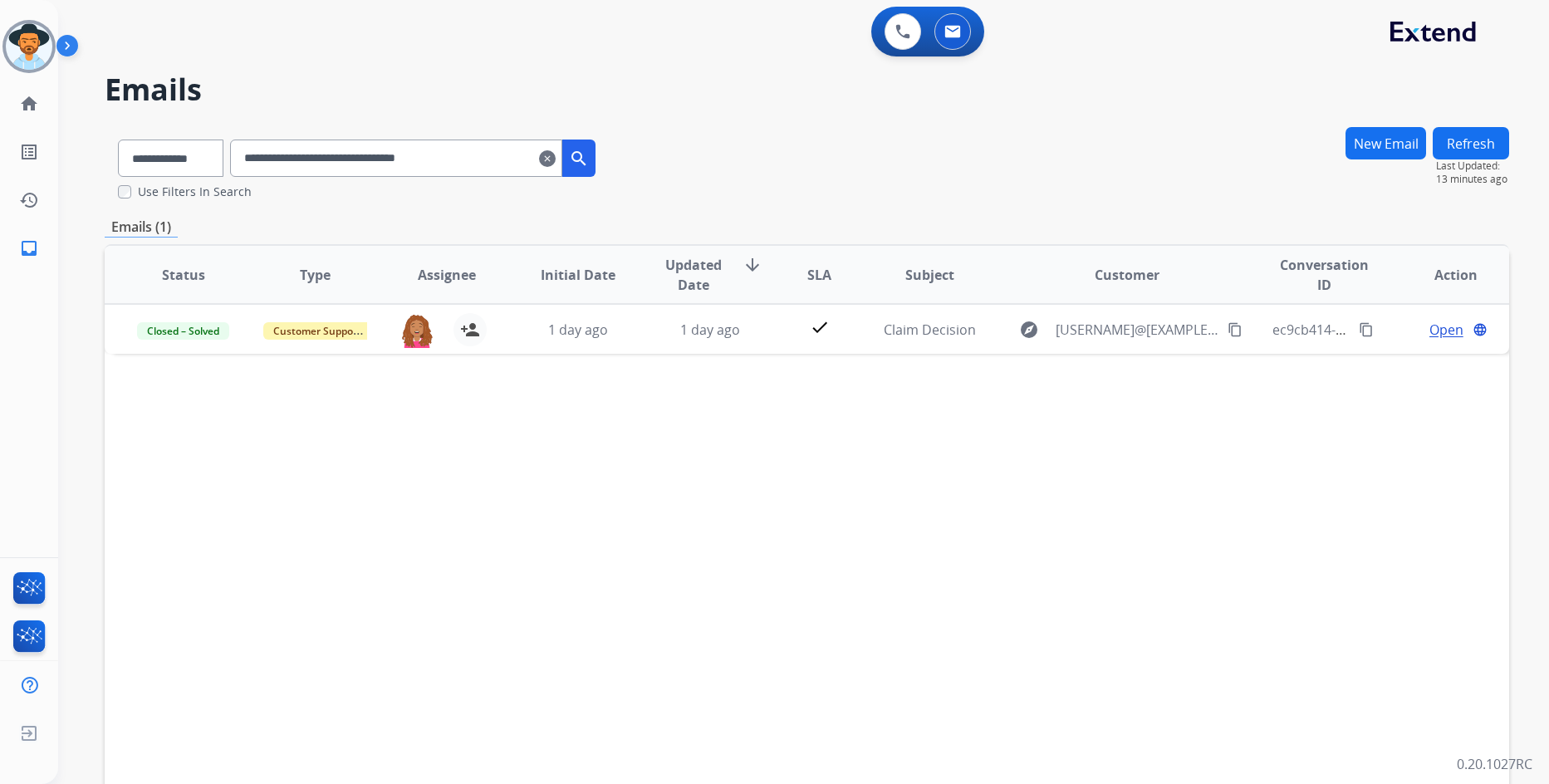 drag, startPoint x: 507, startPoint y: 158, endPoint x: 254, endPoint y: 164, distance: 253.07114 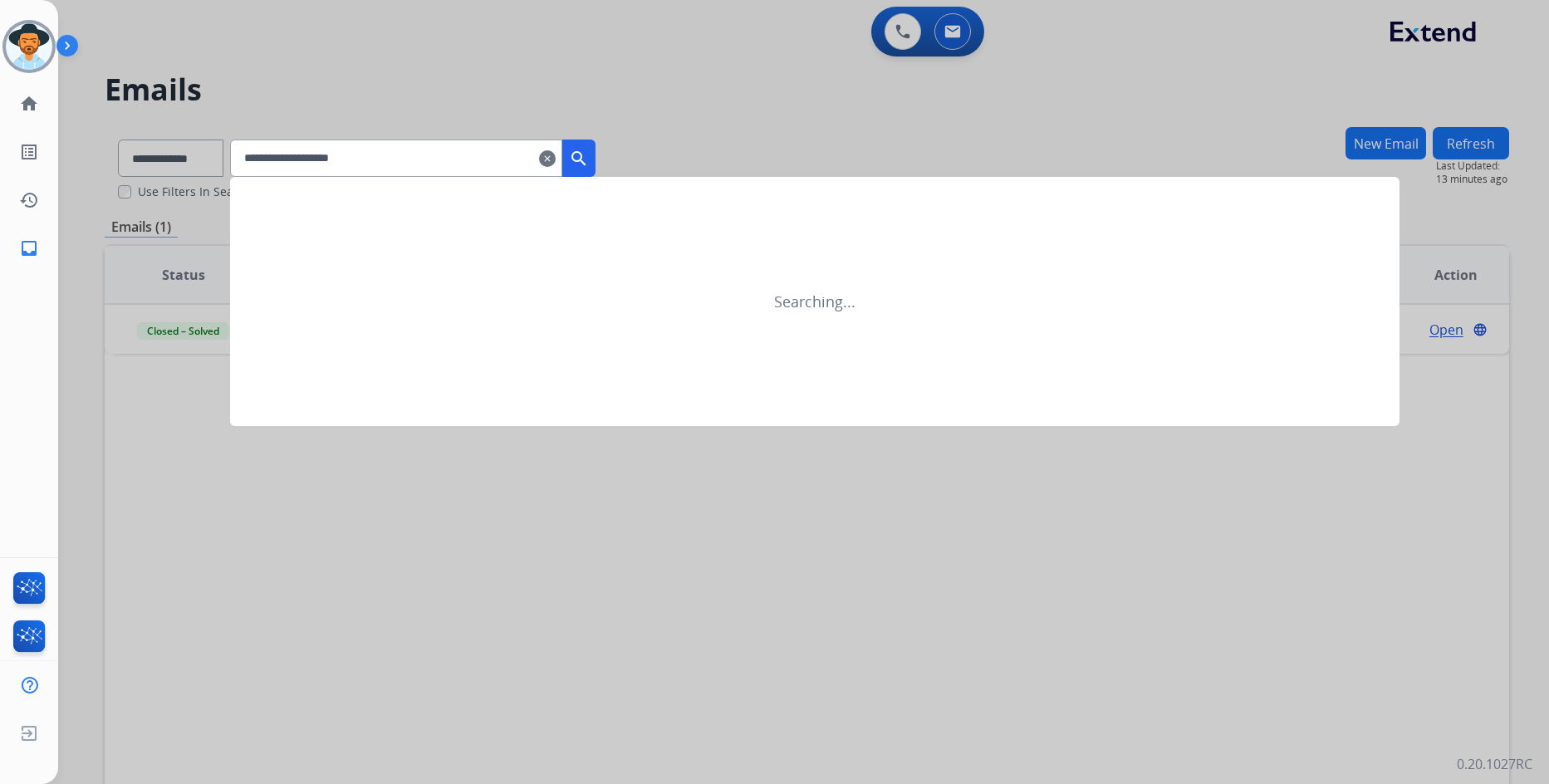 type on "**********" 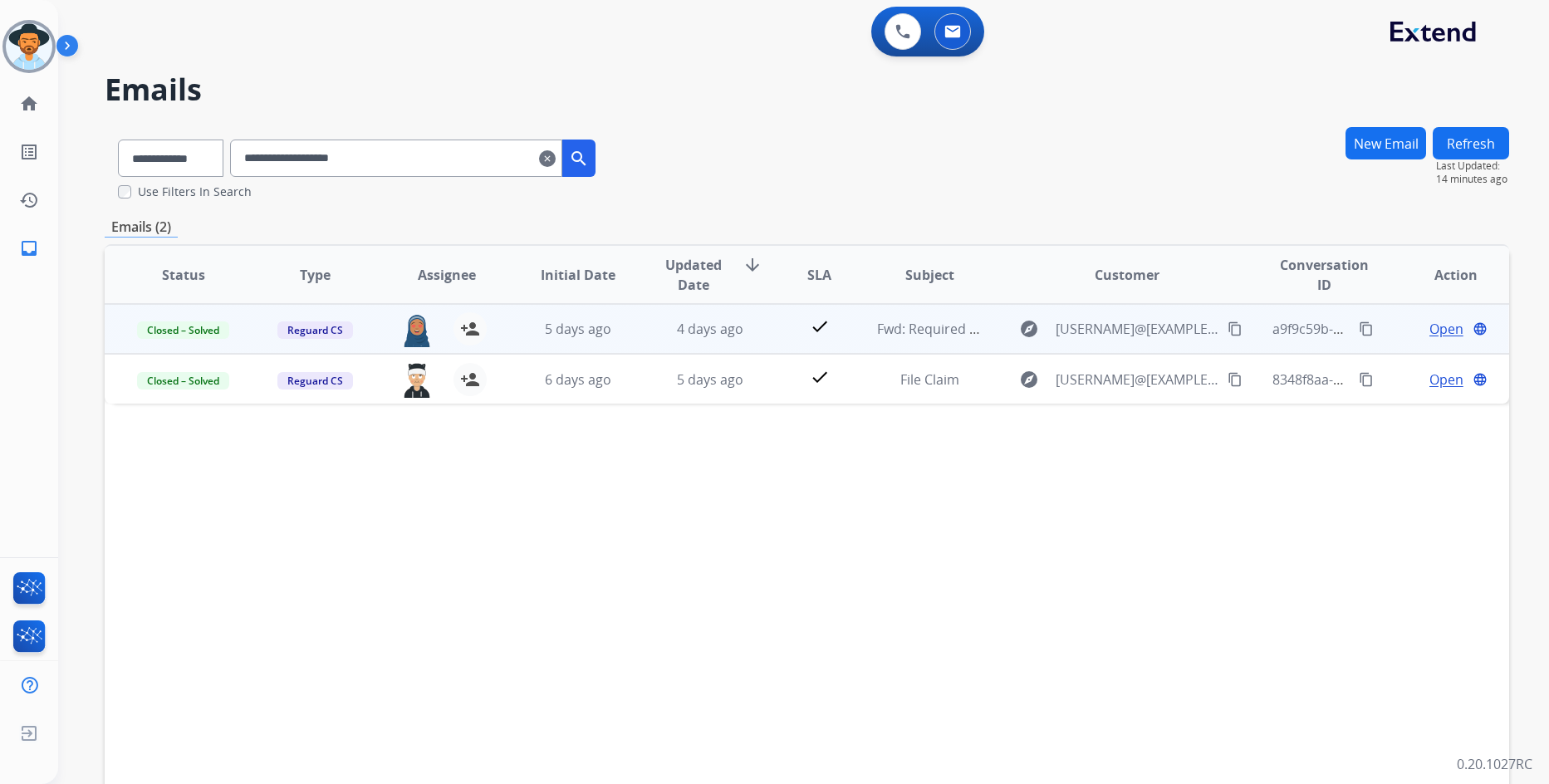 click on "Open" at bounding box center [1446, 329] 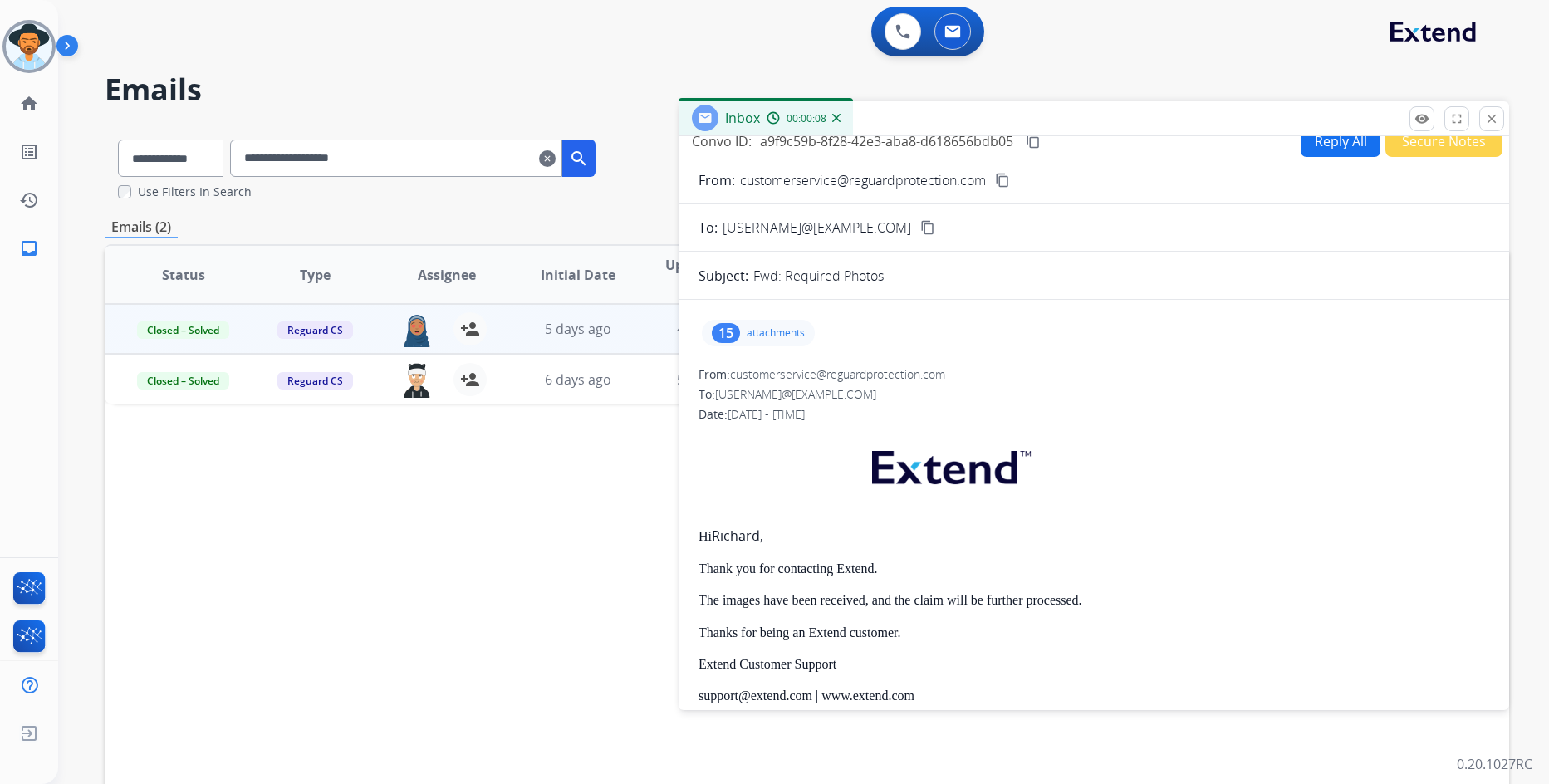 scroll, scrollTop: 0, scrollLeft: 0, axis: both 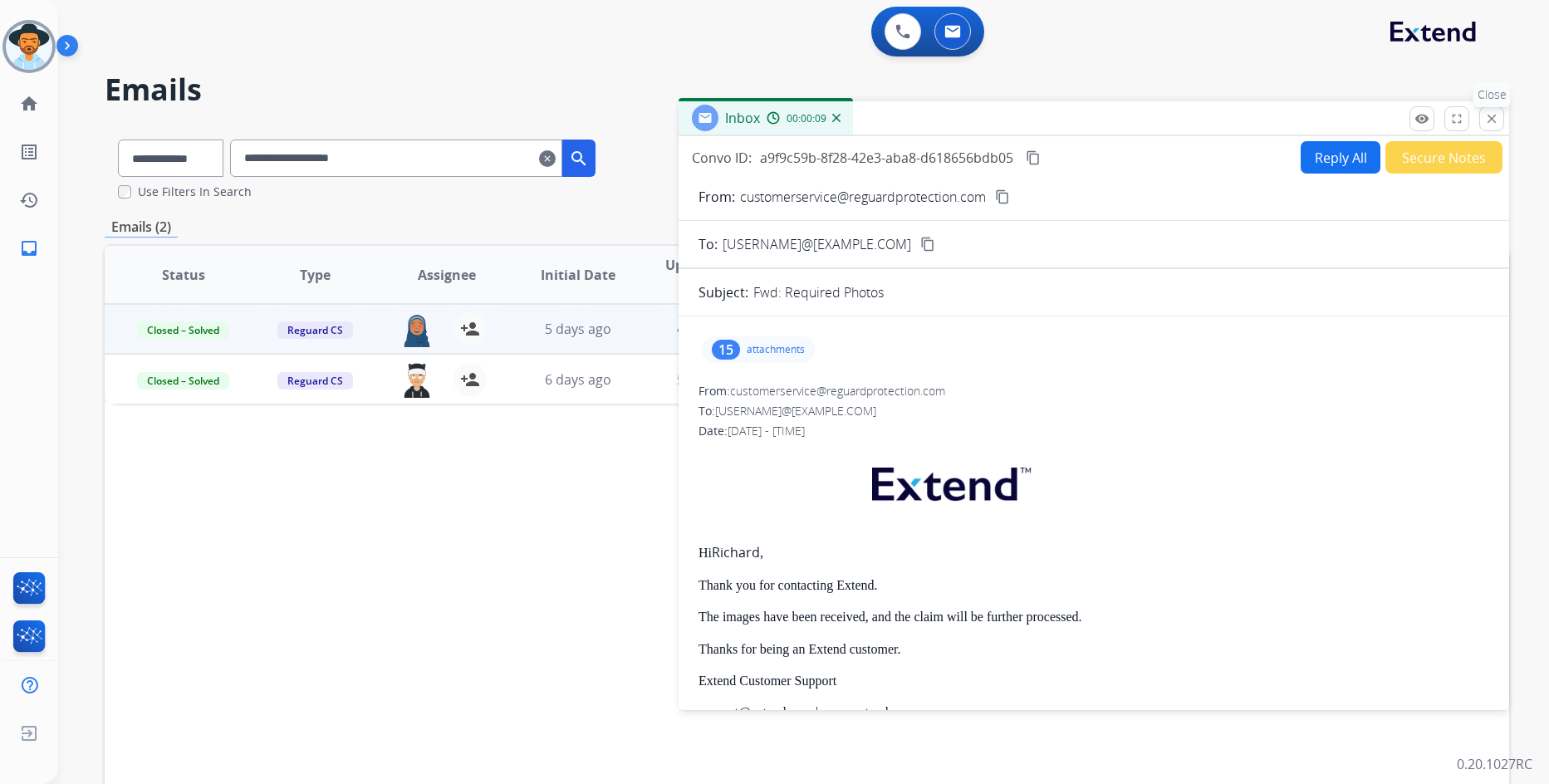 click on "close Close" at bounding box center [1492, 119] 